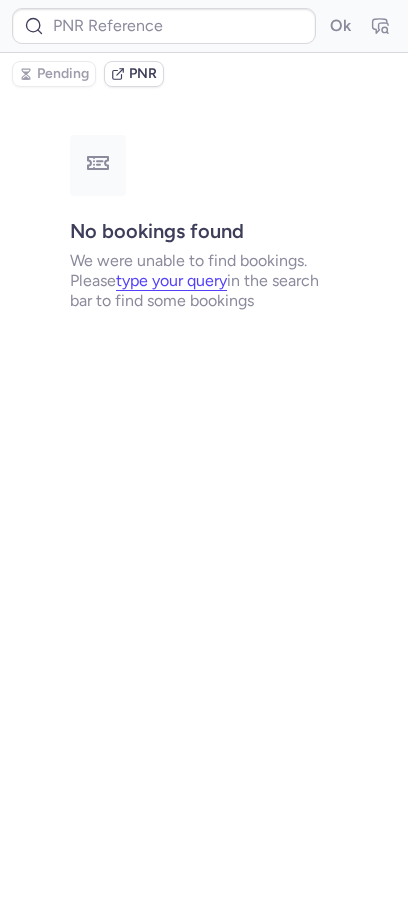 click at bounding box center [164, 26] 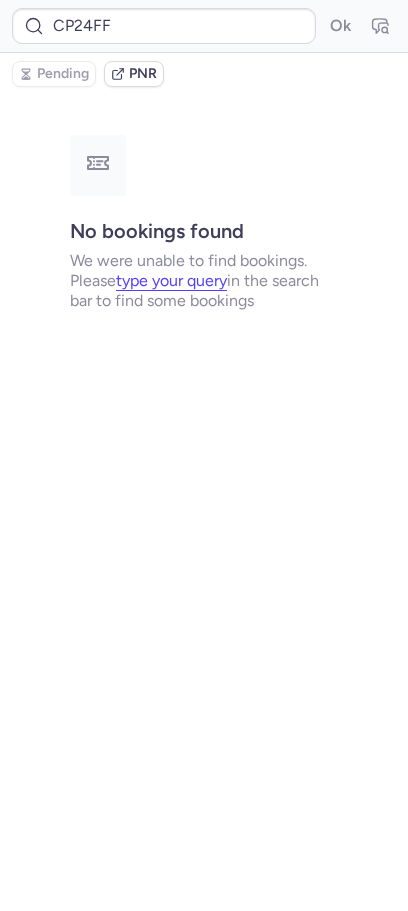 scroll, scrollTop: 0, scrollLeft: 0, axis: both 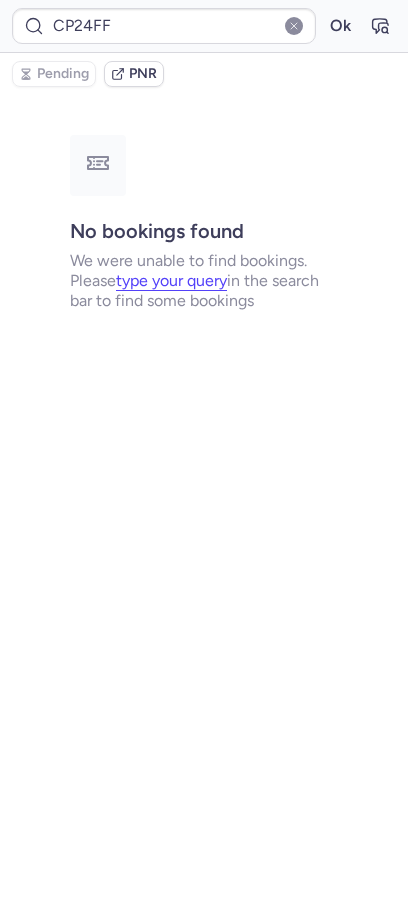 click on "Ok" at bounding box center [340, 26] 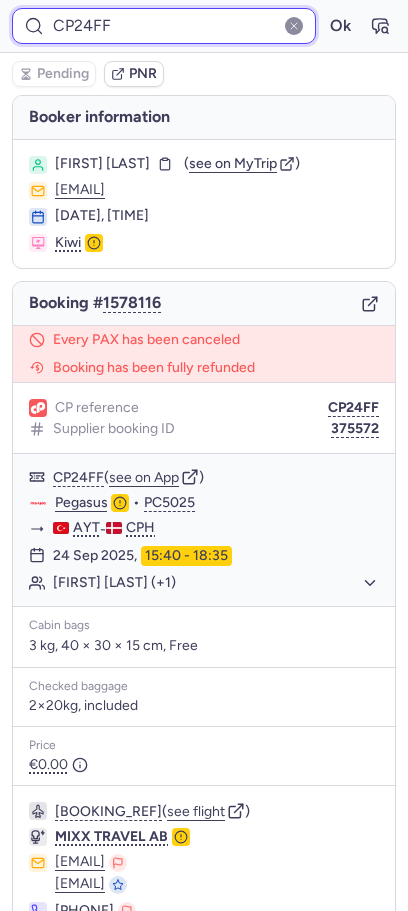 click on "CP24FF" at bounding box center (164, 26) 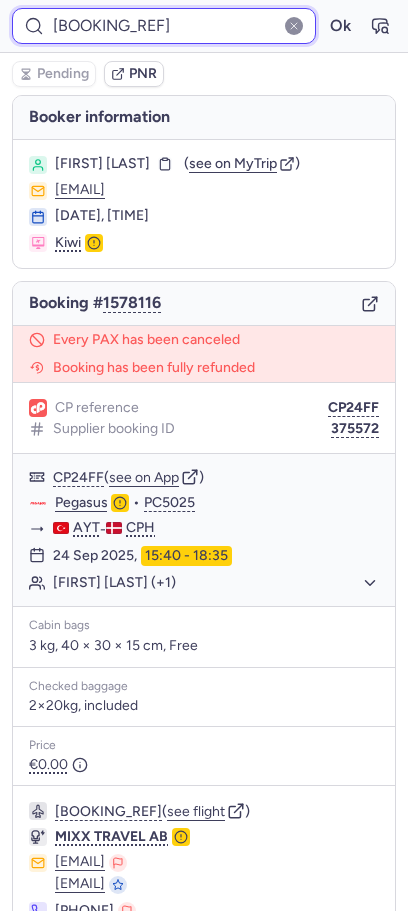 click on "Ok" at bounding box center [340, 26] 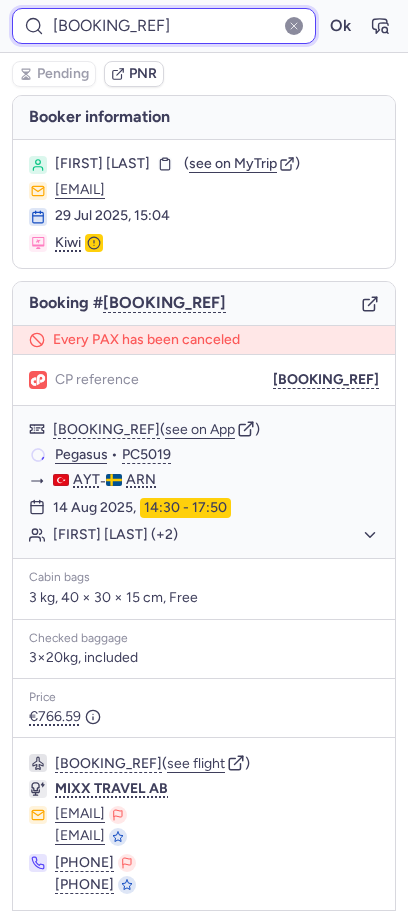 click on "[BOOKING_REF]" at bounding box center (164, 26) 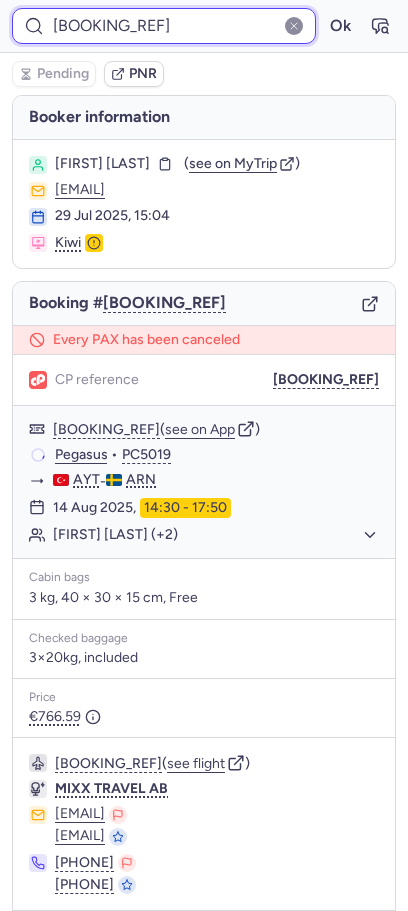 click on "[BOOKING_REF]" at bounding box center [164, 26] 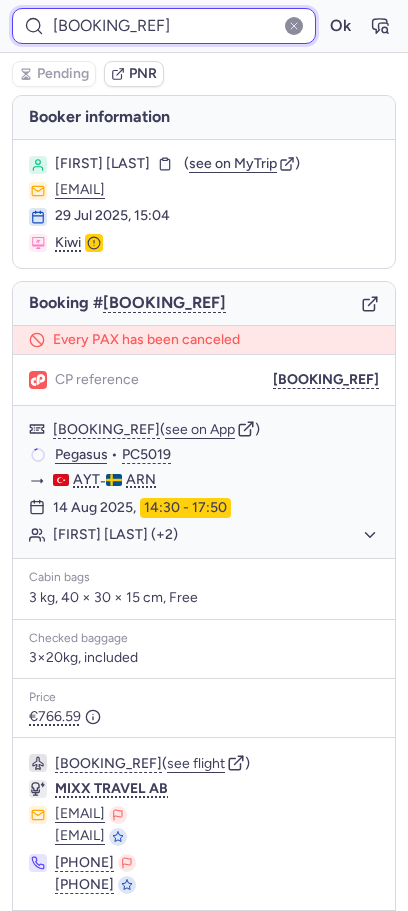paste on "[BOOKING_REF]" 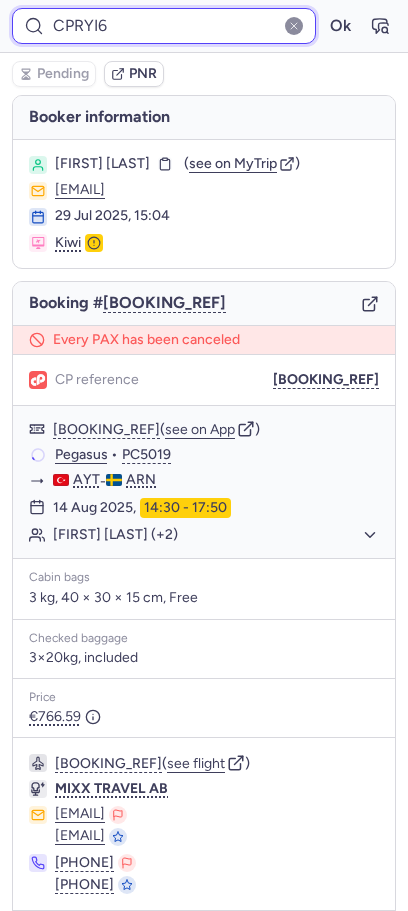 click on "Ok" at bounding box center [340, 26] 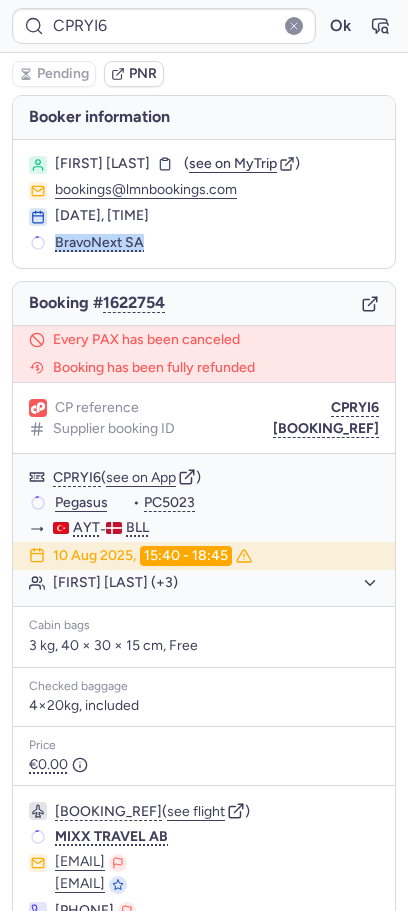 drag, startPoint x: 58, startPoint y: 241, endPoint x: 164, endPoint y: 233, distance: 106.30146 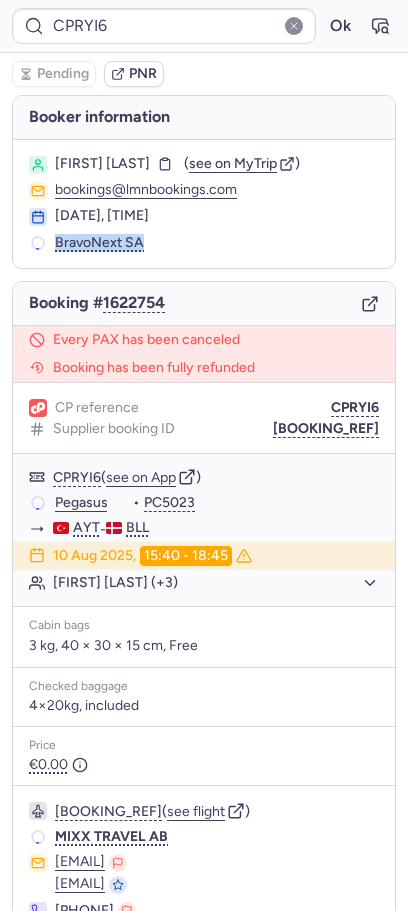 click on "BravoNext SA" 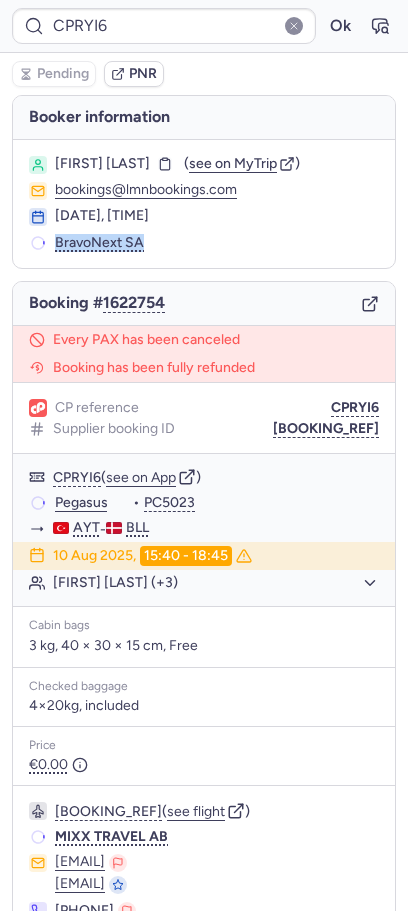 copy on "BravoNext SA" 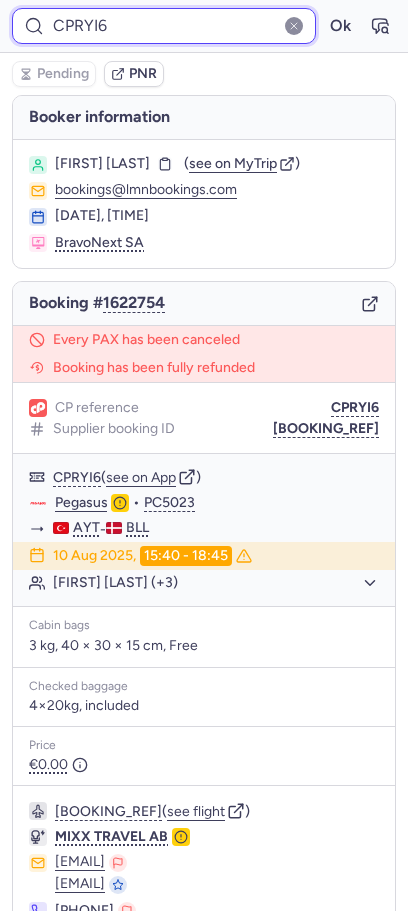 click on "CPRYI6" at bounding box center [164, 26] 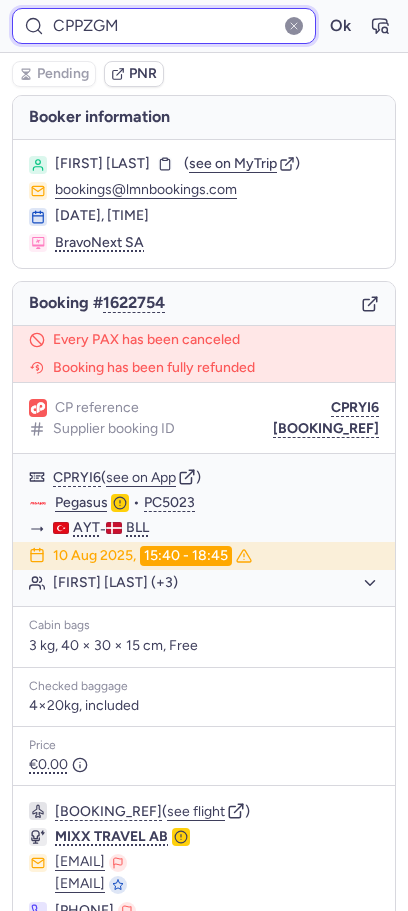 click on "Ok" at bounding box center (340, 26) 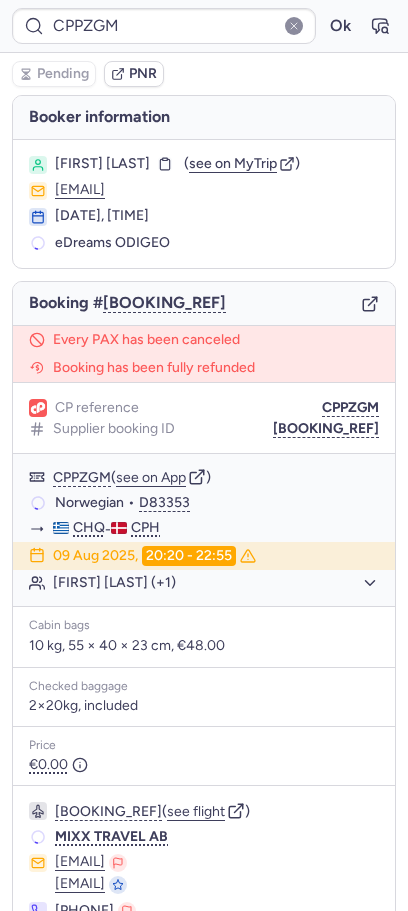click on "eDreams ODIGEO" at bounding box center [112, 243] 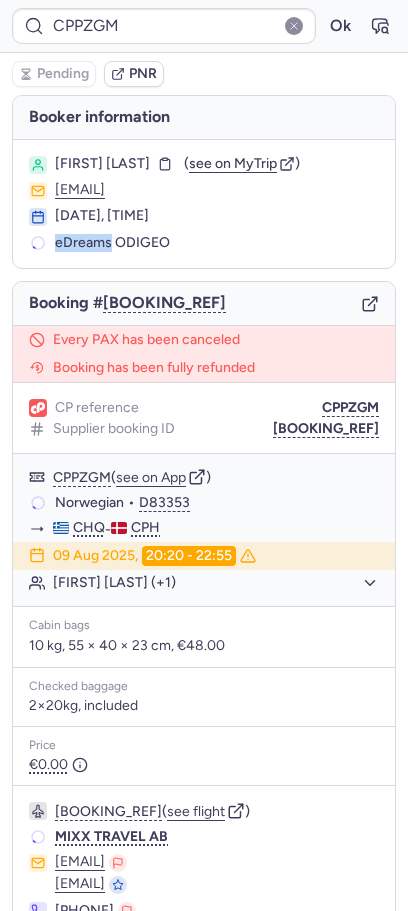 click on "eDreams ODIGEO" at bounding box center [112, 243] 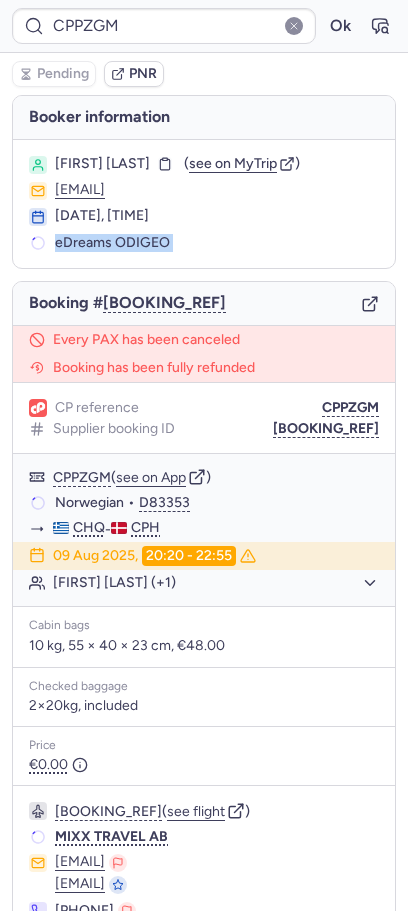 click on "eDreams ODIGEO" at bounding box center (112, 243) 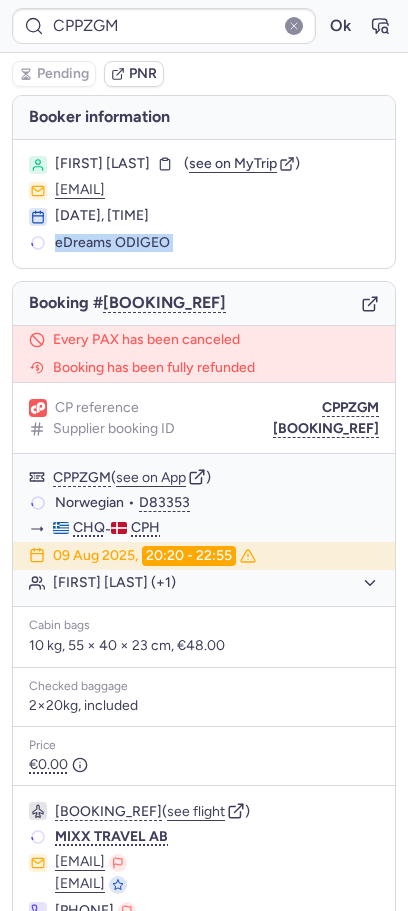 copy on "eDreams ODIGEO" 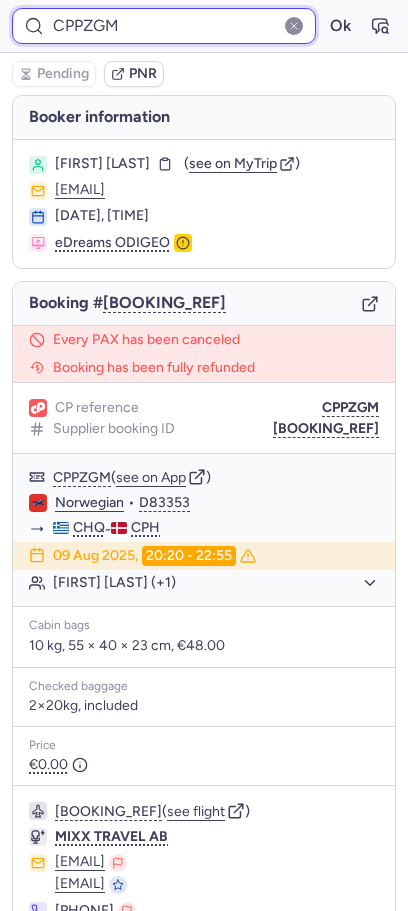click on "CPPZGM" at bounding box center [164, 26] 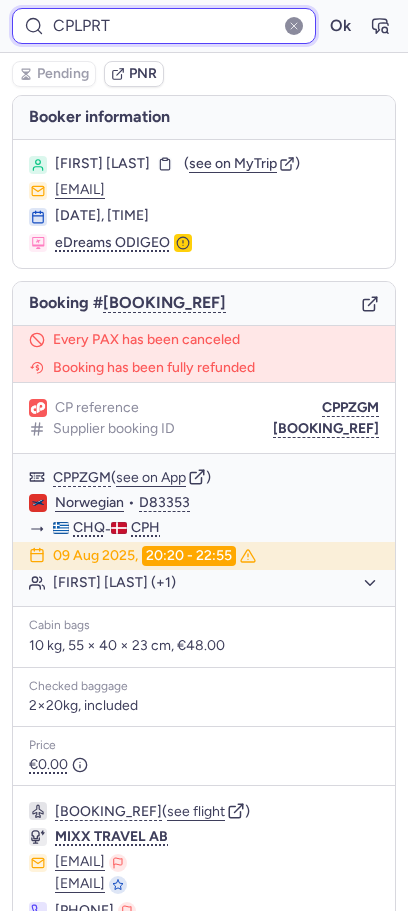 click on "Ok" at bounding box center (340, 26) 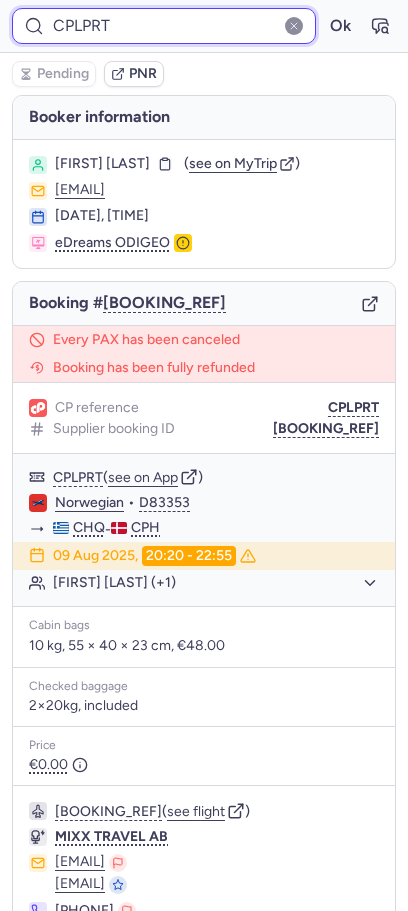 click on "CPLPRT" at bounding box center (164, 26) 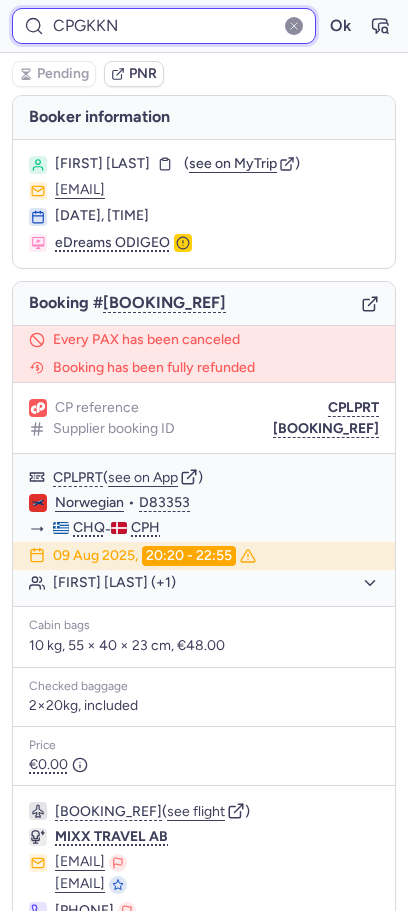 click on "Ok" at bounding box center [340, 26] 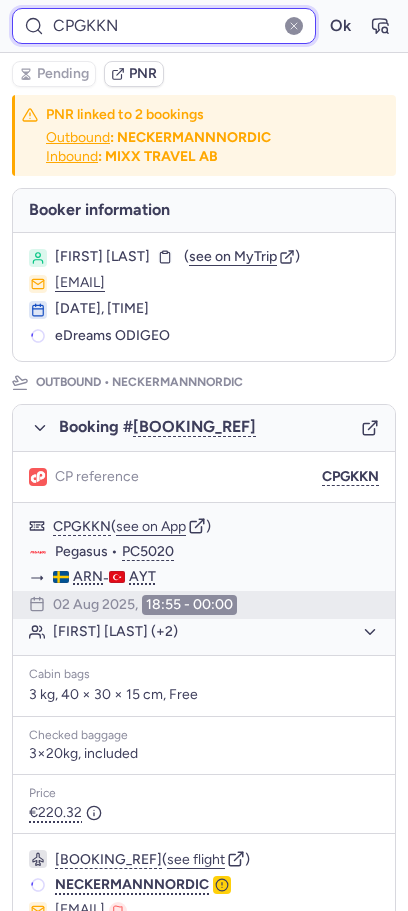 click on "CPGKKN" at bounding box center [164, 26] 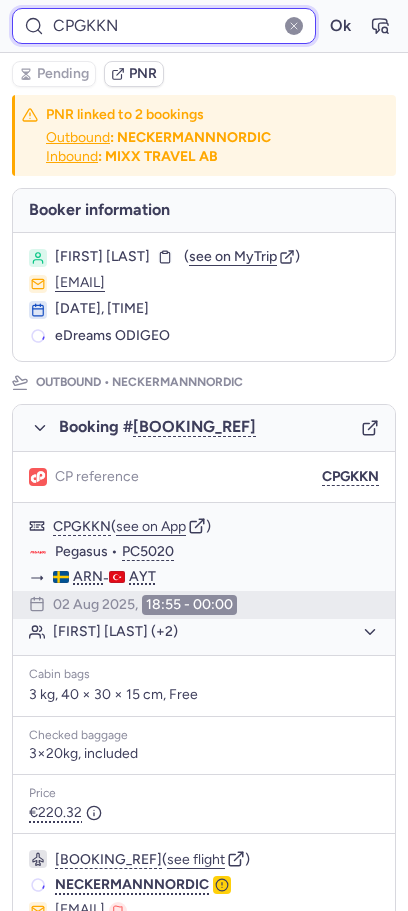 click on "CPGKKN" at bounding box center (164, 26) 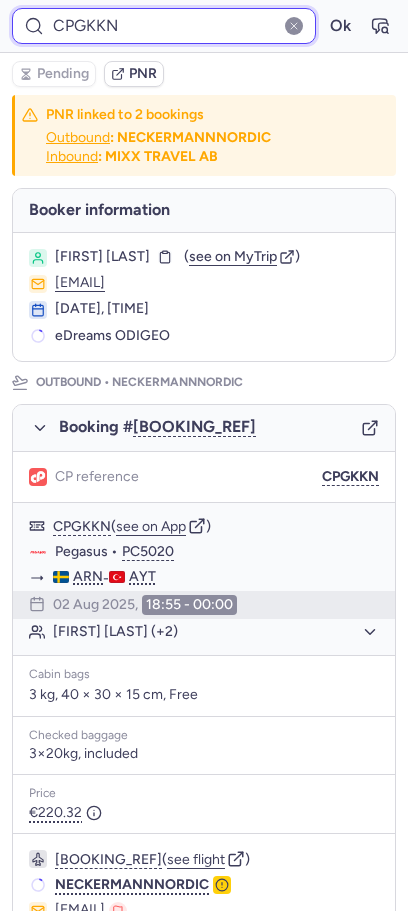 paste on "JFQS" 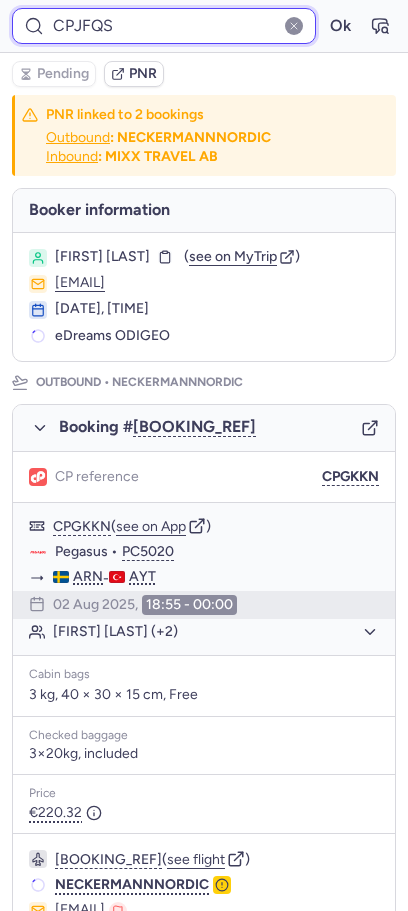 click on "Ok" at bounding box center (340, 26) 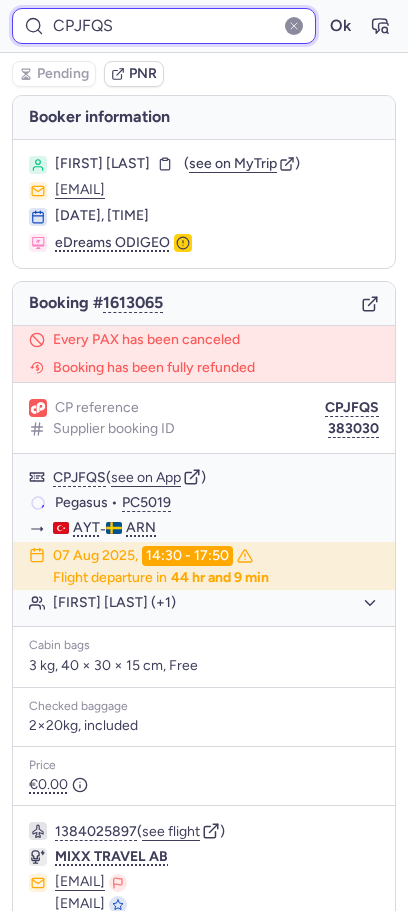 click on "CPJFQS" at bounding box center [164, 26] 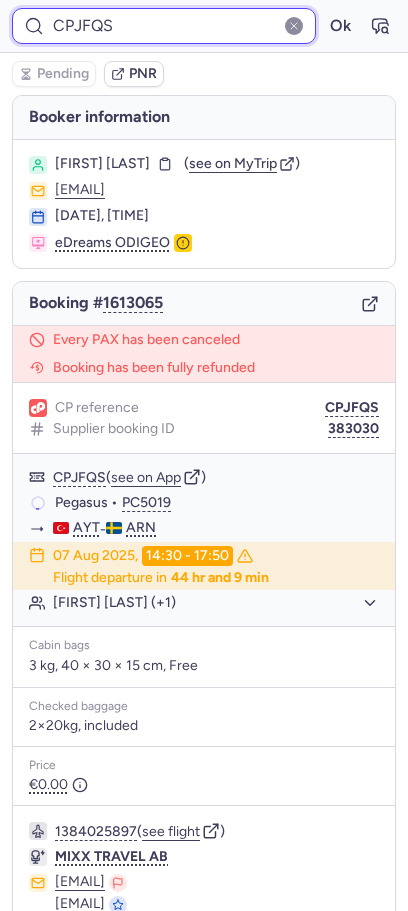 click on "CPJFQS" at bounding box center [164, 26] 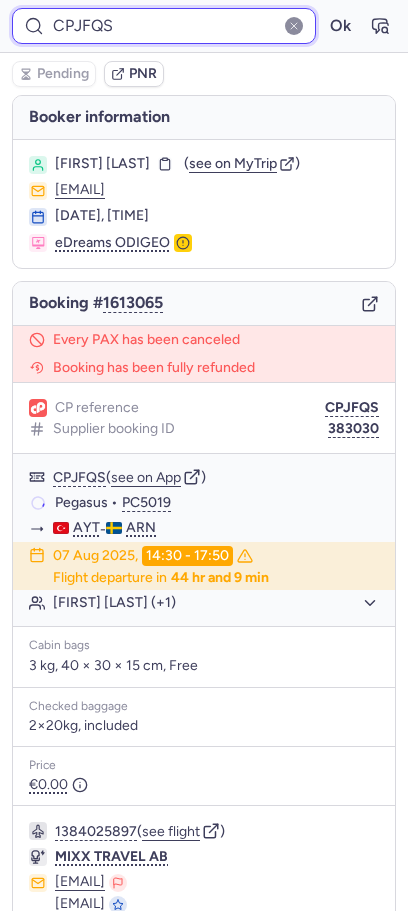 click on "CPJFQS" at bounding box center (164, 26) 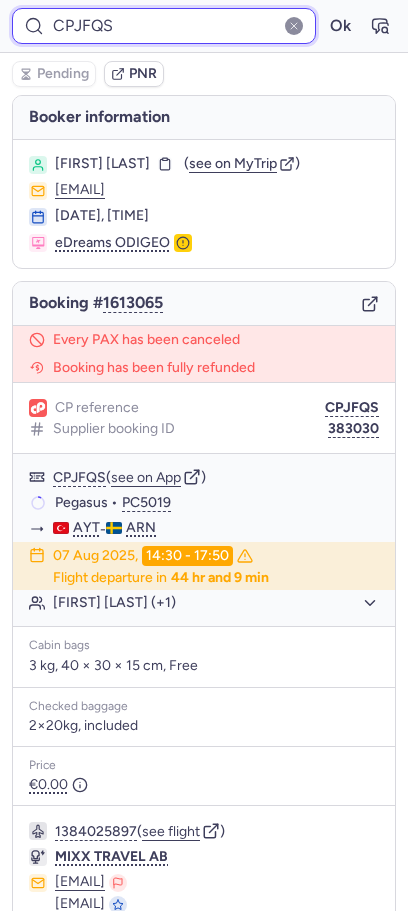 paste on "TCZC" 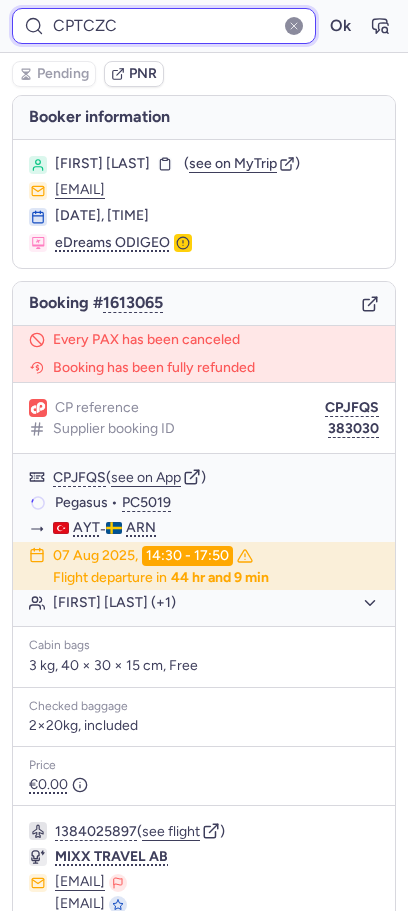 click on "Ok" at bounding box center (340, 26) 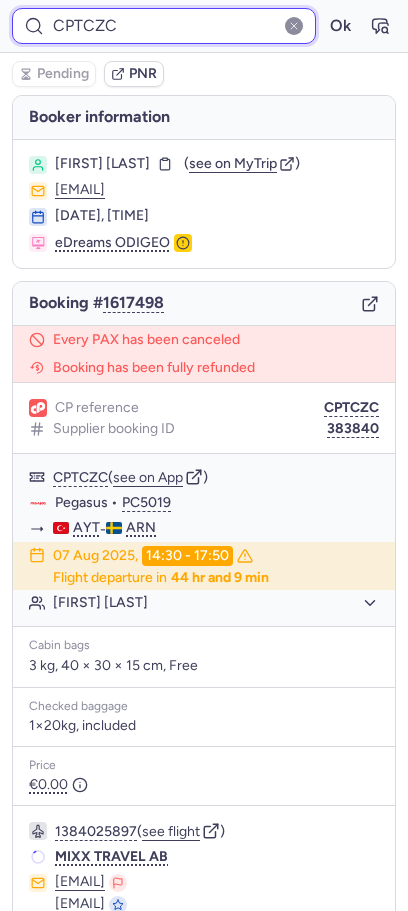 click on "CPTCZC" at bounding box center (164, 26) 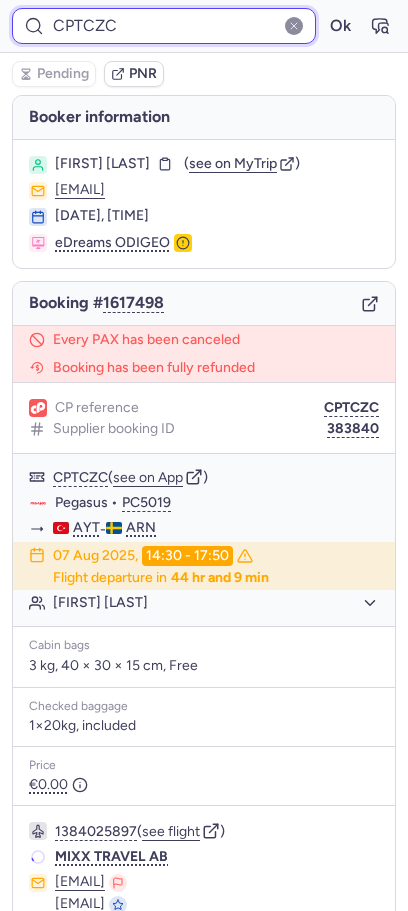 click on "CPTCZC" at bounding box center [164, 26] 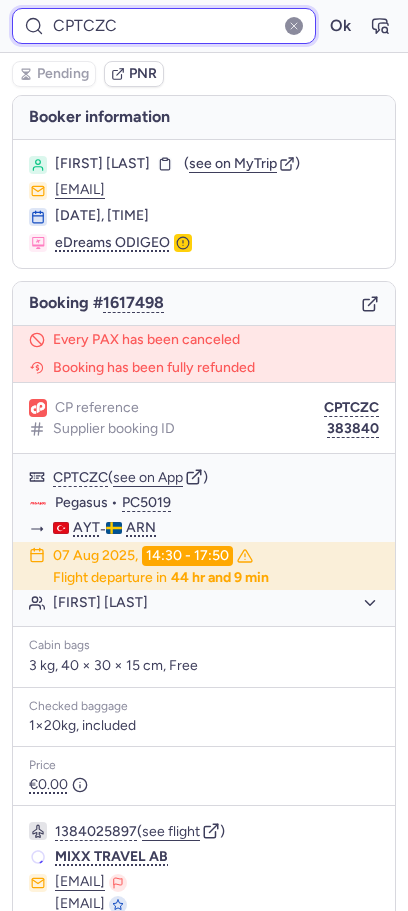 click on "CPTCZC" at bounding box center (164, 26) 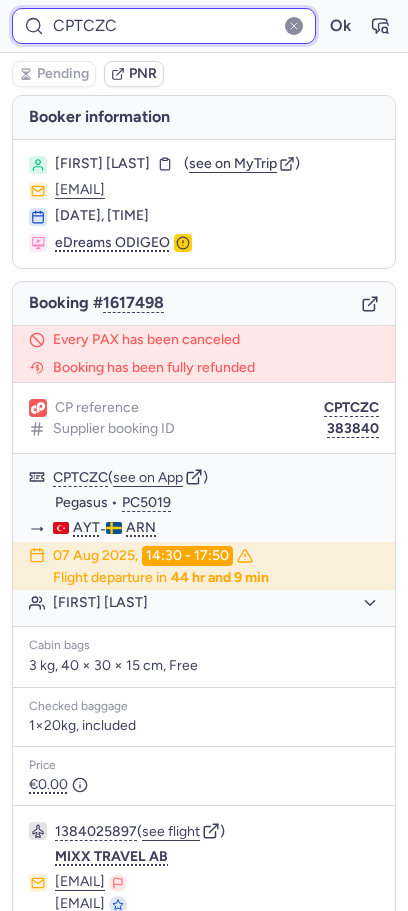 paste on "HUA9" 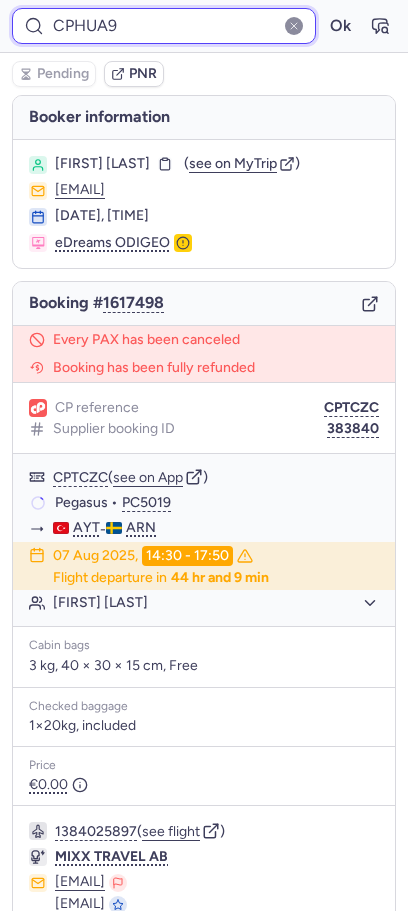 click on "Ok" at bounding box center [340, 26] 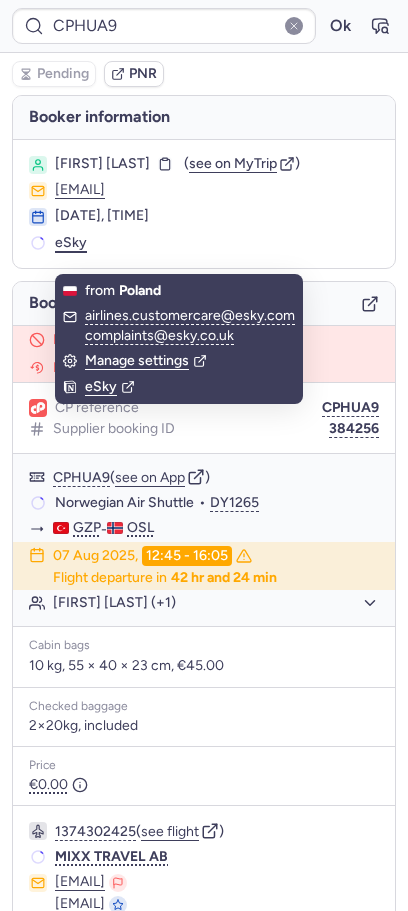 click on "eSky" at bounding box center [71, 243] 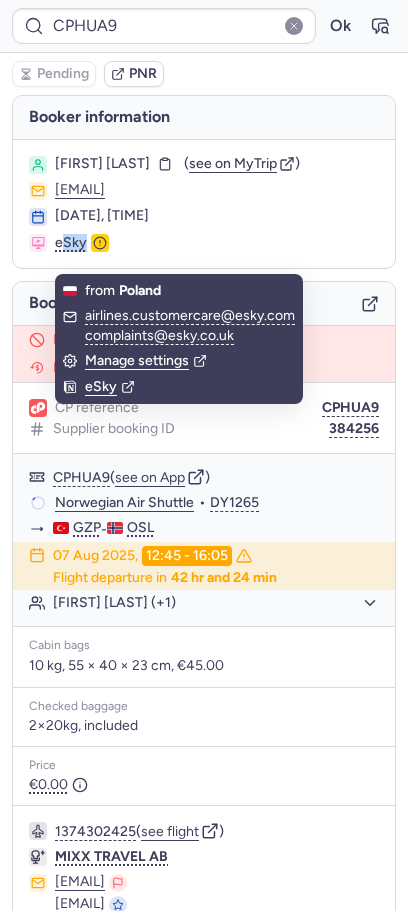 copy on "Sky" 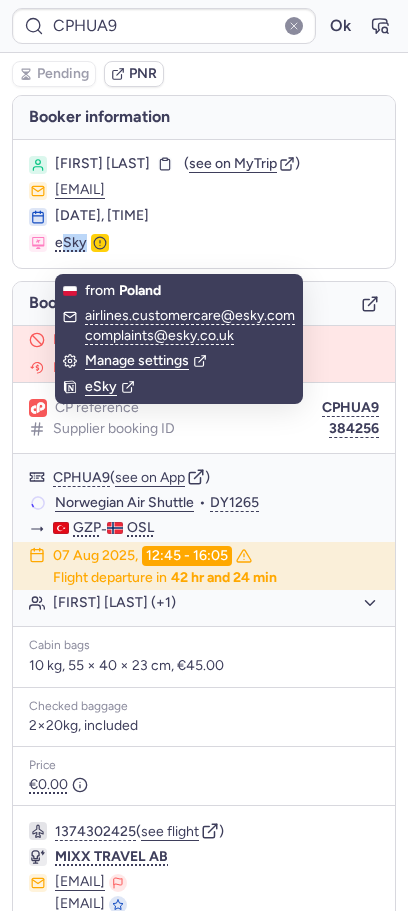 drag, startPoint x: 86, startPoint y: 256, endPoint x: 51, endPoint y: 254, distance: 35.057095 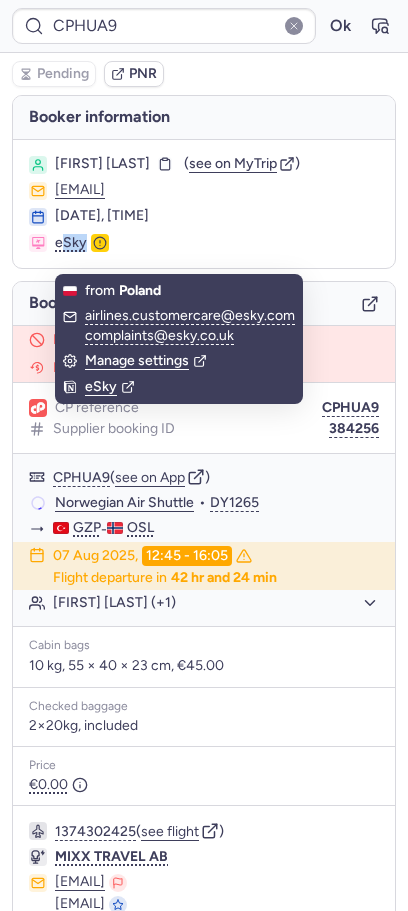 click on "eSky" at bounding box center [204, 243] 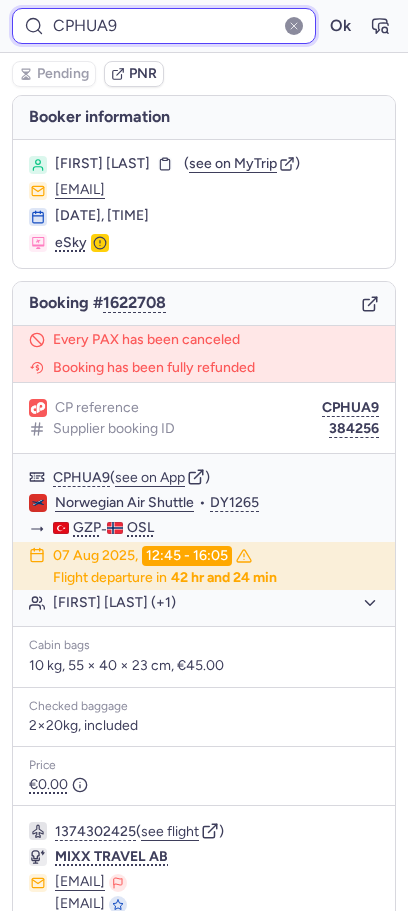click on "CPHUA9" at bounding box center (164, 26) 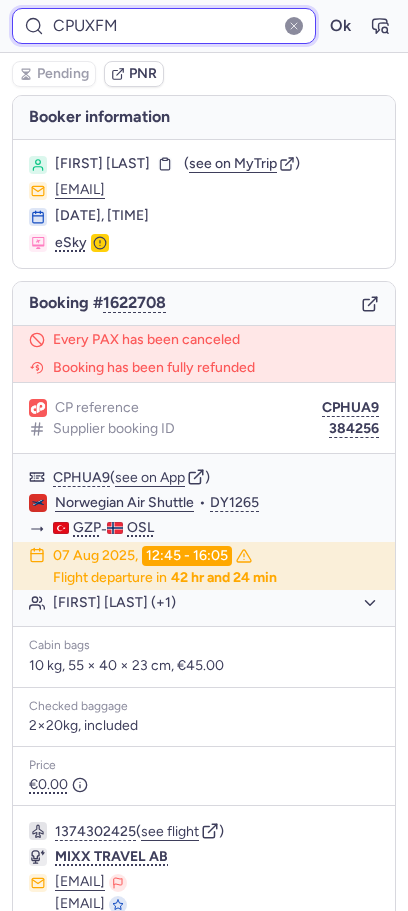 click on "Ok" at bounding box center [340, 26] 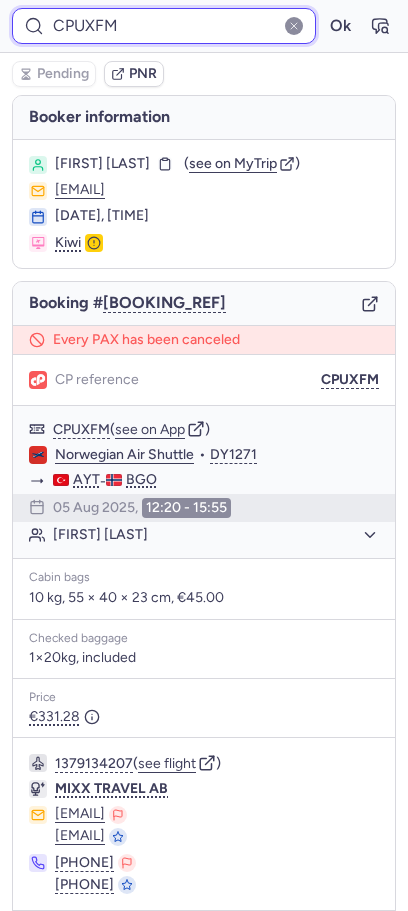 click on "CPUXFM" at bounding box center [164, 26] 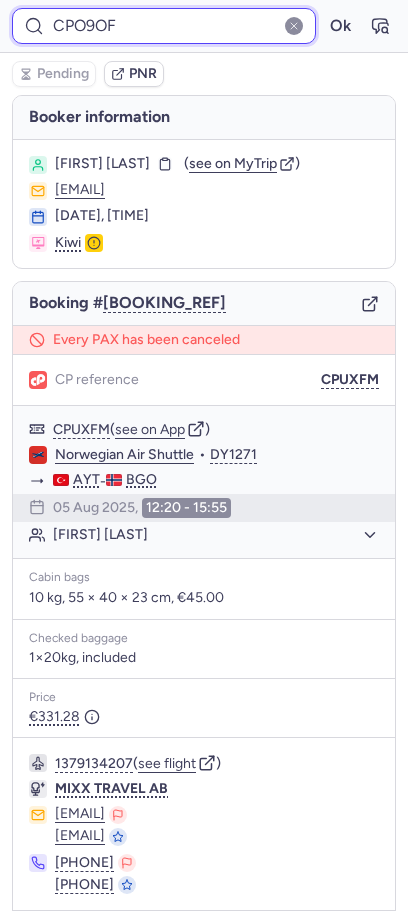 click on "Ok" at bounding box center (340, 26) 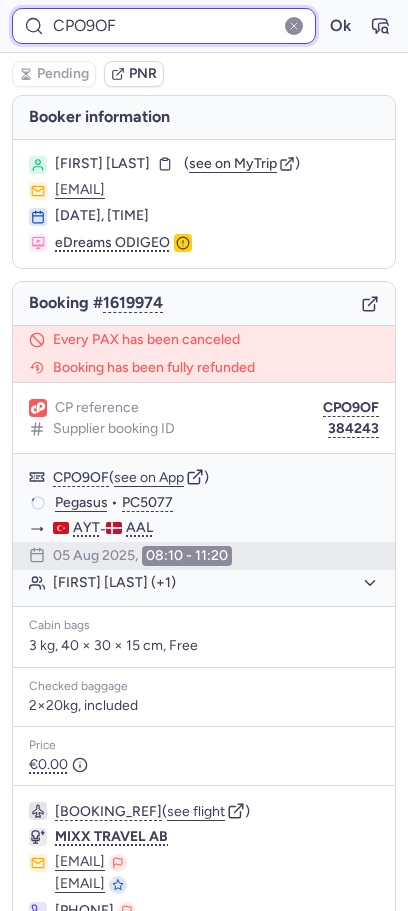 click on "CPO9OF" at bounding box center (164, 26) 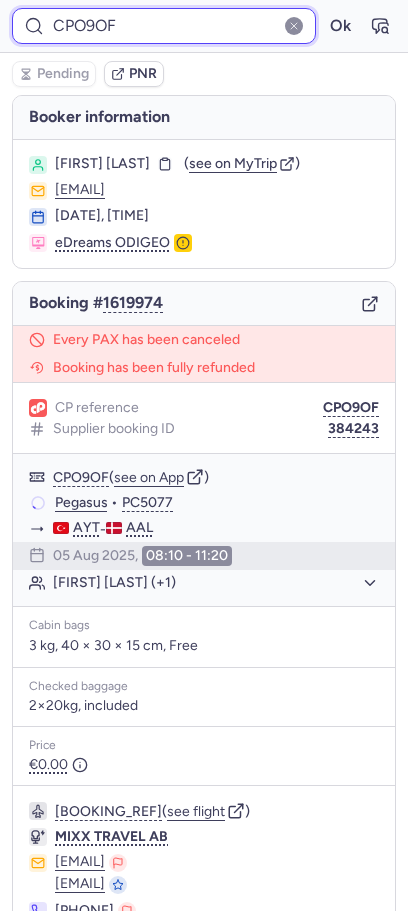 click on "CPO9OF" at bounding box center (164, 26) 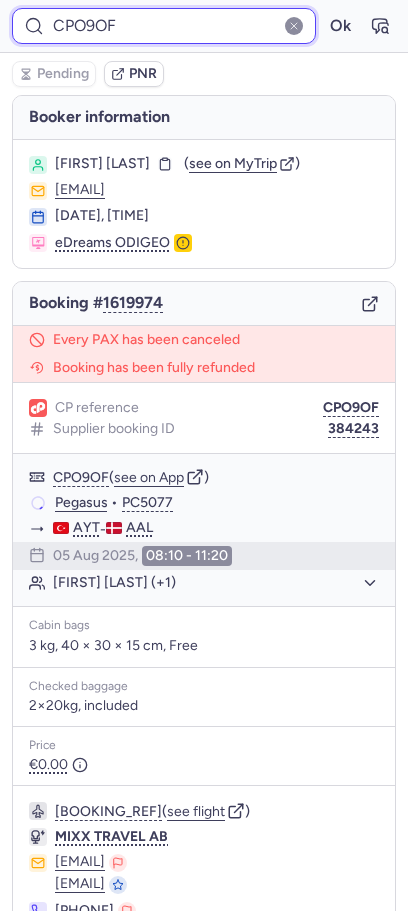 paste on "RPXV" 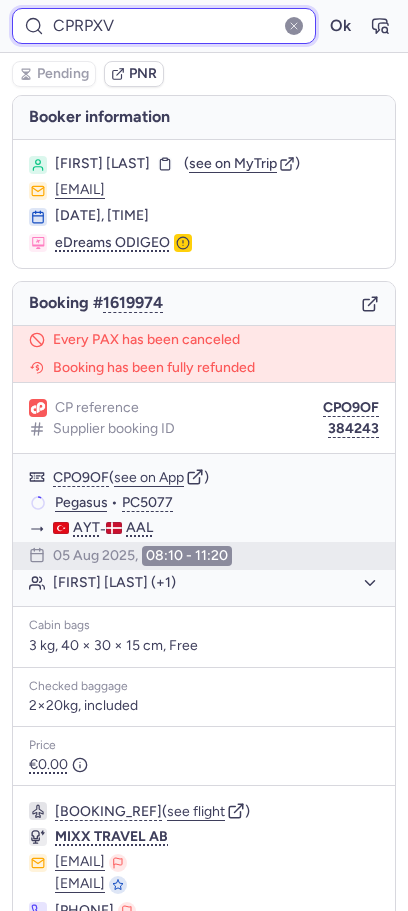 click on "Ok" at bounding box center [340, 26] 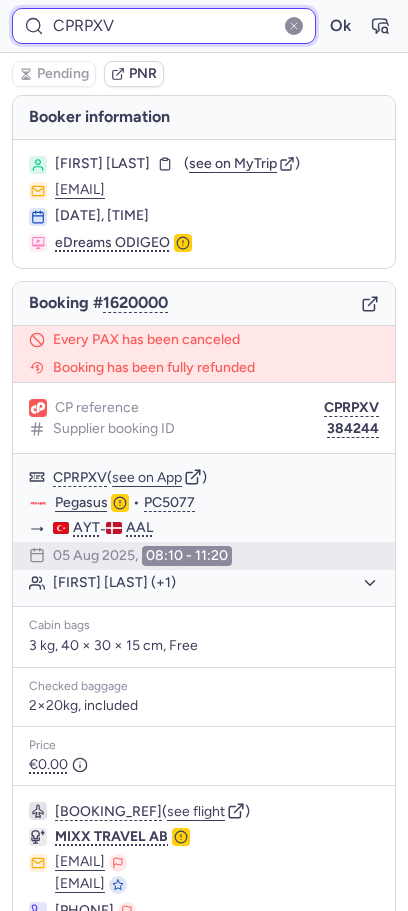 click on "CPRPXV" at bounding box center (164, 26) 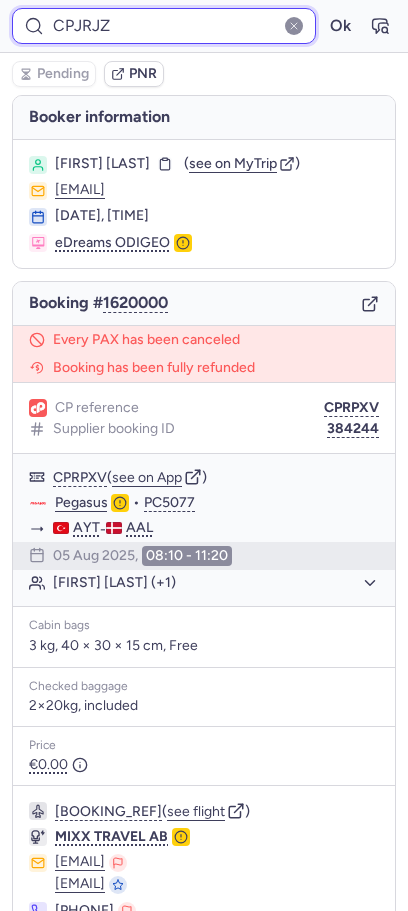 click on "Ok" at bounding box center (340, 26) 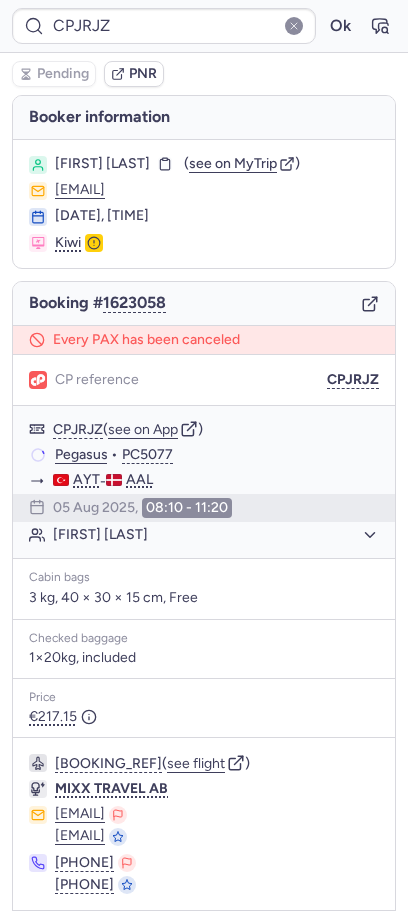 type on "[BOOKING_REF]" 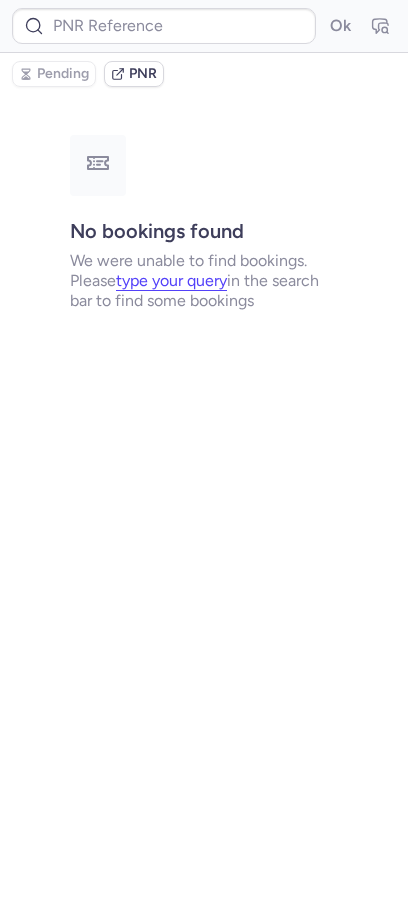 type on "CPGTAT" 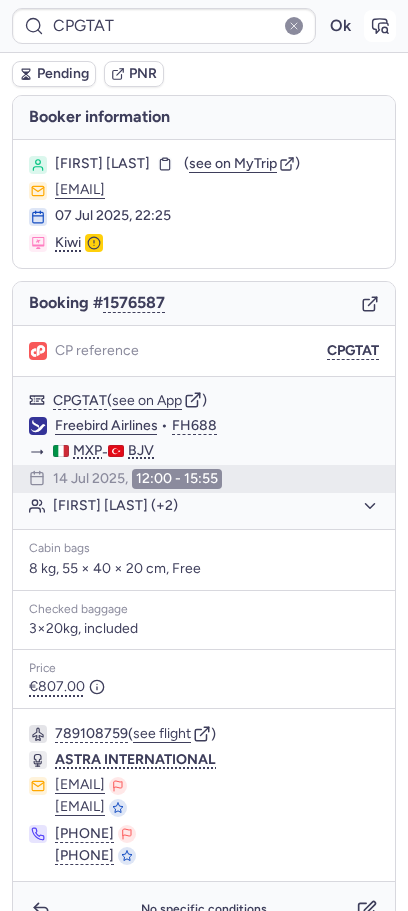 click 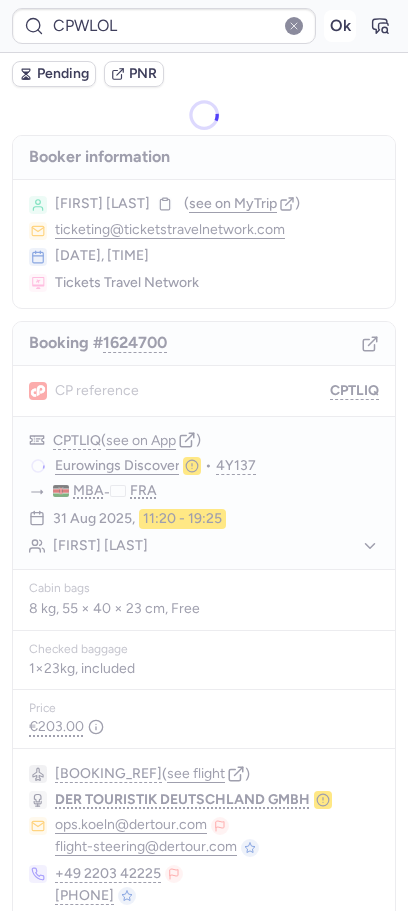 type on "CPGTAT" 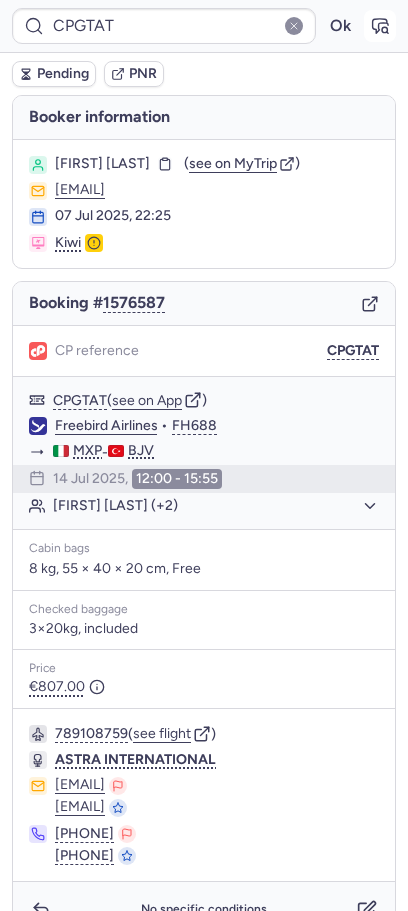 click 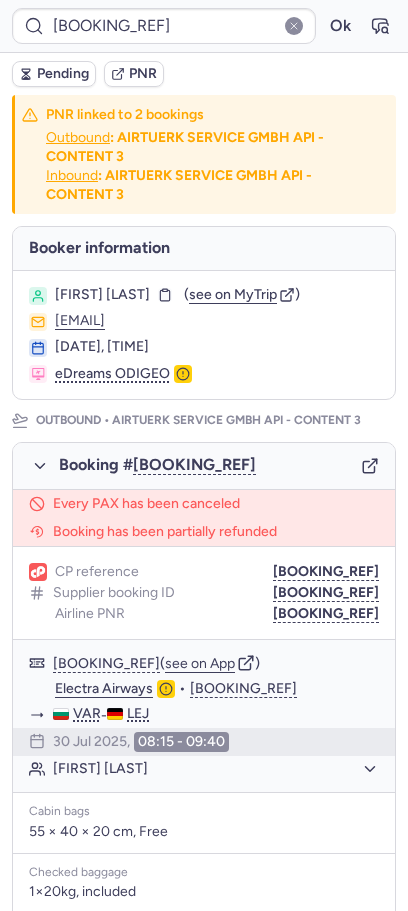 type on "CPGTAT" 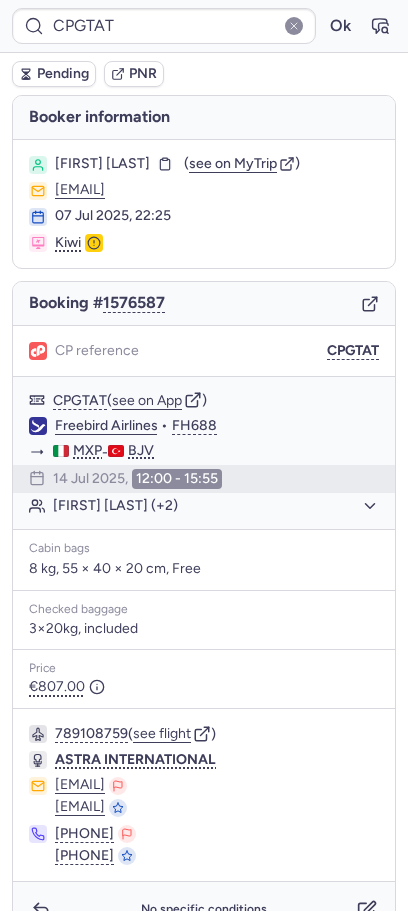type on "[BOOKING_REF]" 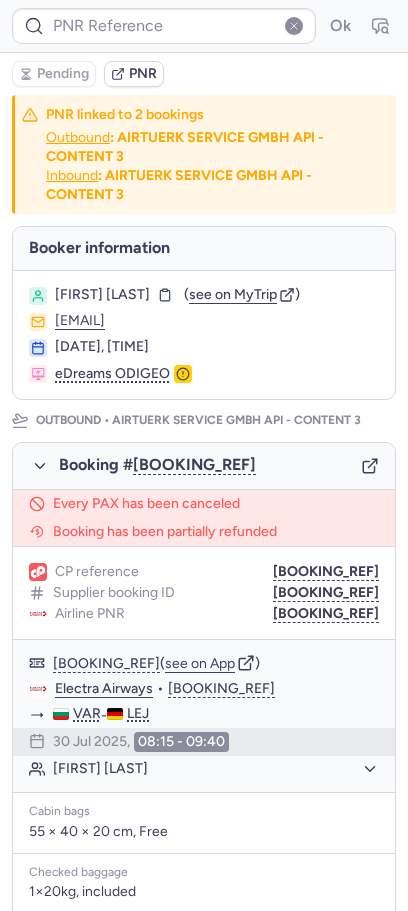 type on "CPUZOC" 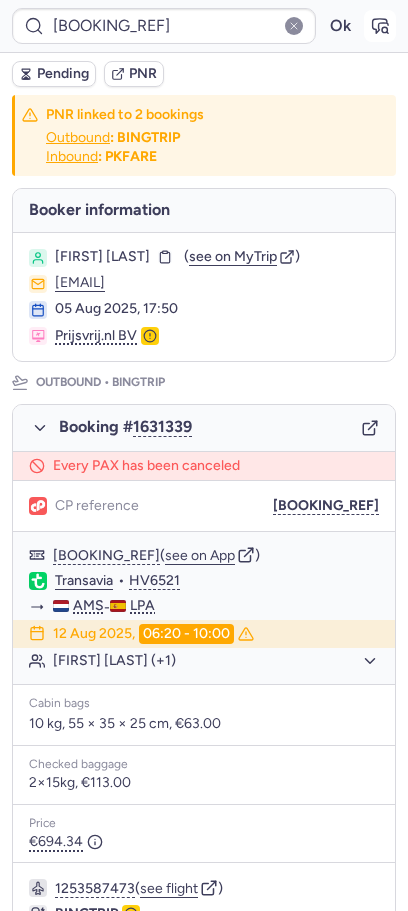 click at bounding box center (380, 26) 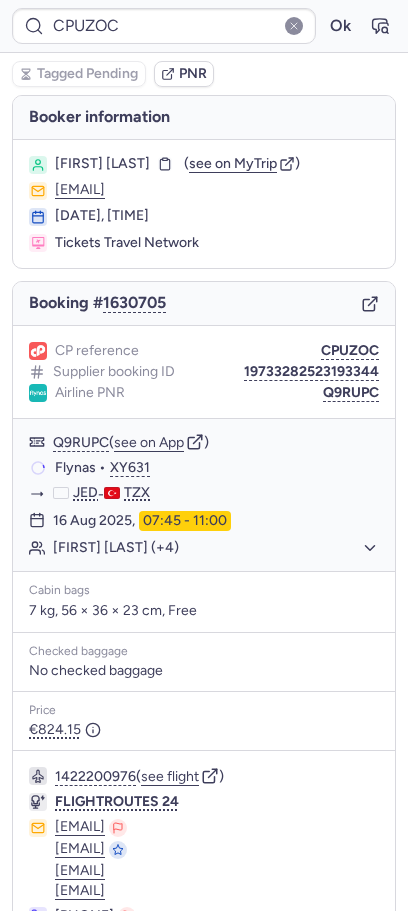 type on "08AUG25" 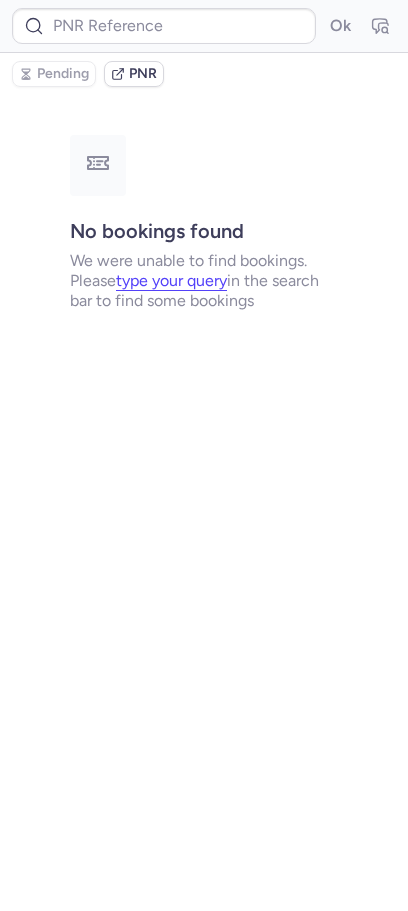 type on "CPUZOC" 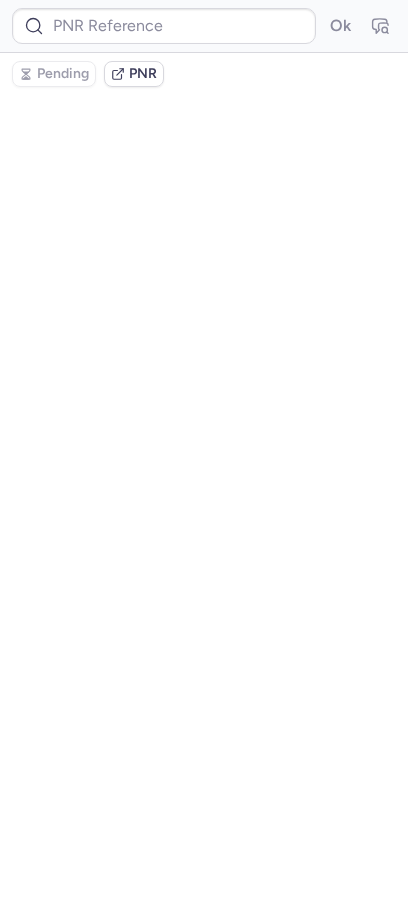 type on "[BOOKING_REF]" 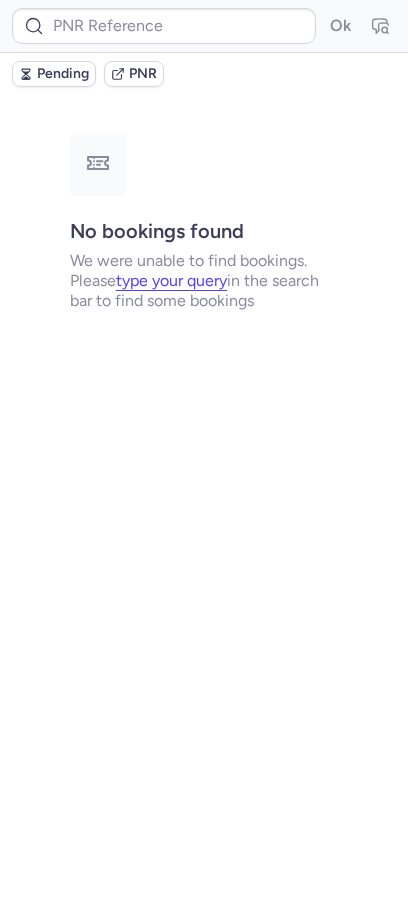 type on "[BOOKING_REF]" 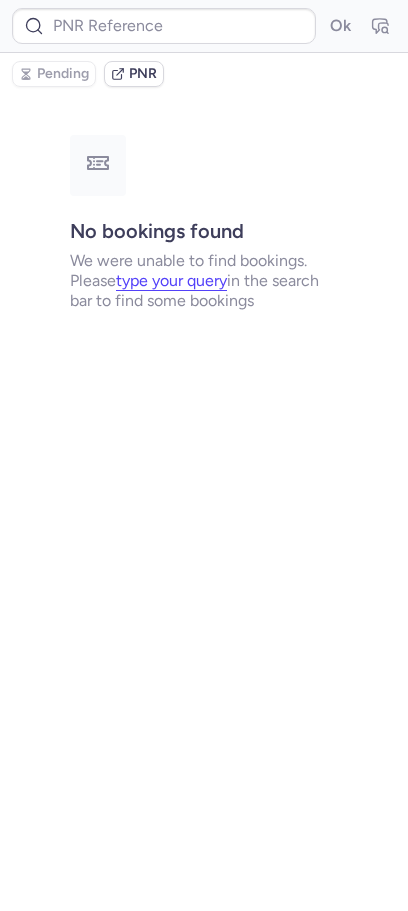 type on "CPI97P" 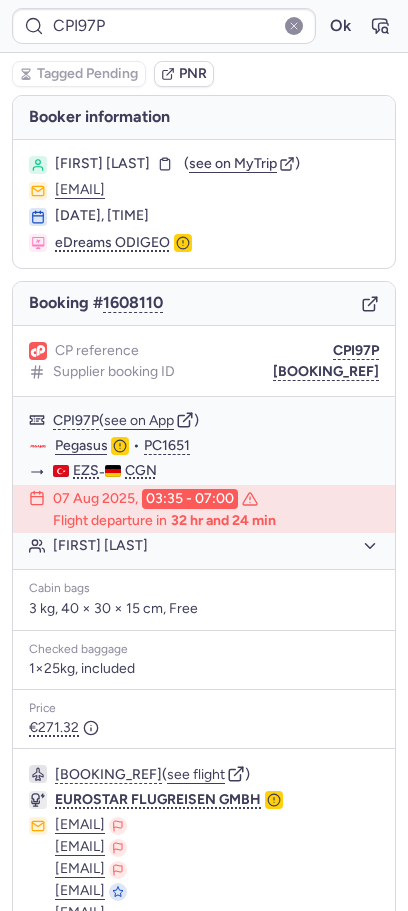 type on "CPPQTS" 